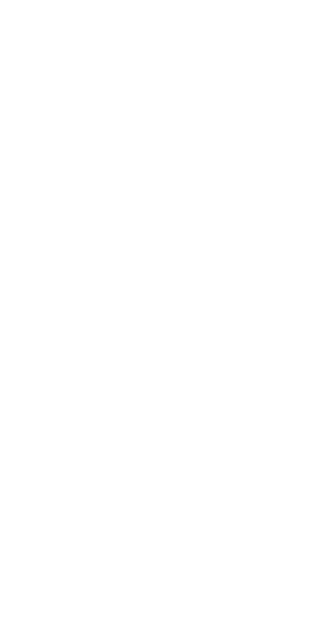 scroll, scrollTop: 0, scrollLeft: 0, axis: both 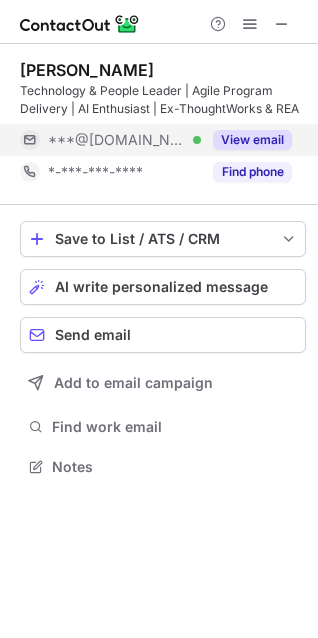 click on "View email" at bounding box center [252, 140] 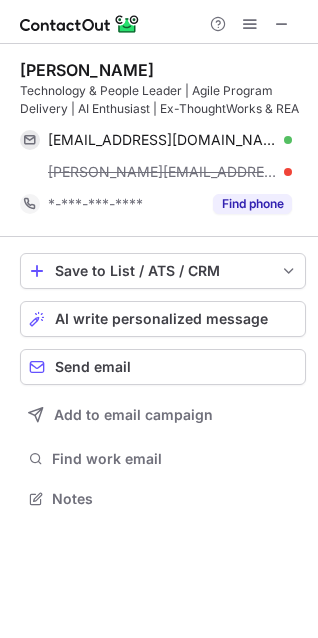 scroll, scrollTop: 10, scrollLeft: 10, axis: both 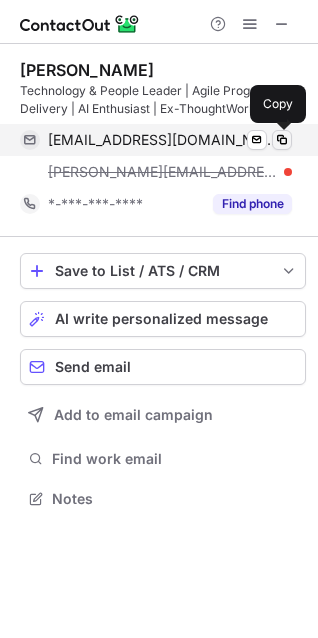 click at bounding box center [282, 140] 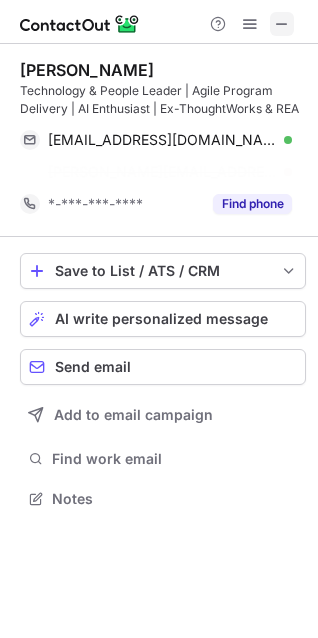 click at bounding box center (282, 24) 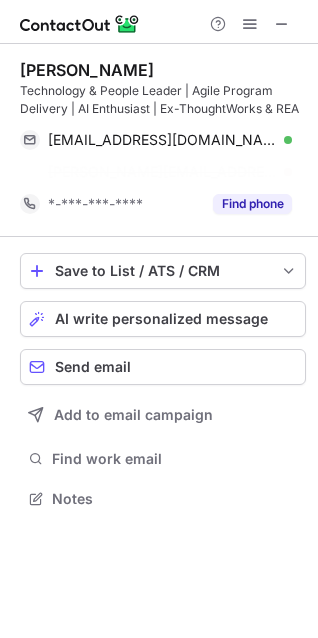 scroll, scrollTop: 453, scrollLeft: 318, axis: both 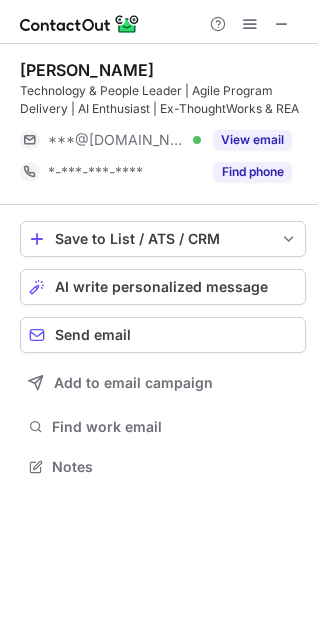 drag, startPoint x: 164, startPoint y: 27, endPoint x: -376, endPoint y: 69, distance: 541.63086 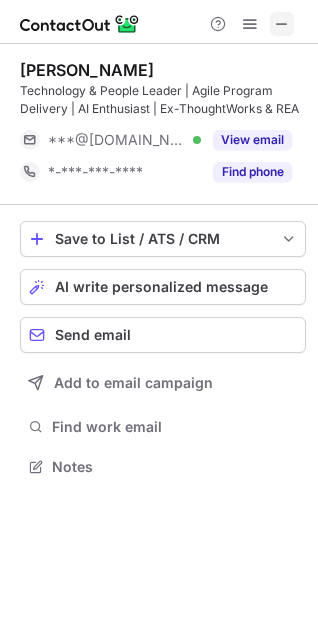 click at bounding box center (282, 24) 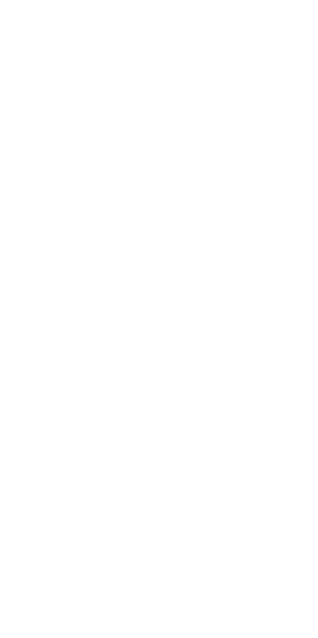 scroll, scrollTop: 0, scrollLeft: 0, axis: both 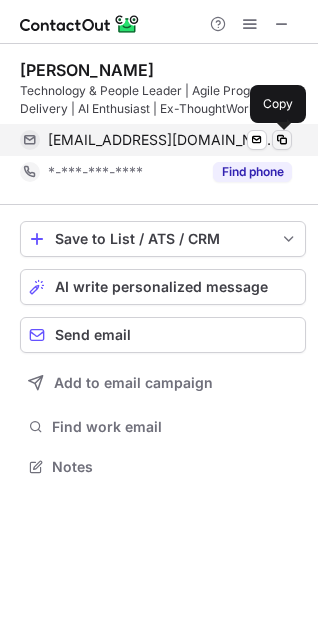 click at bounding box center [282, 140] 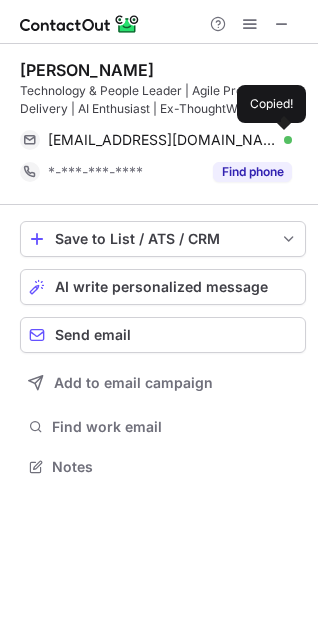 type 